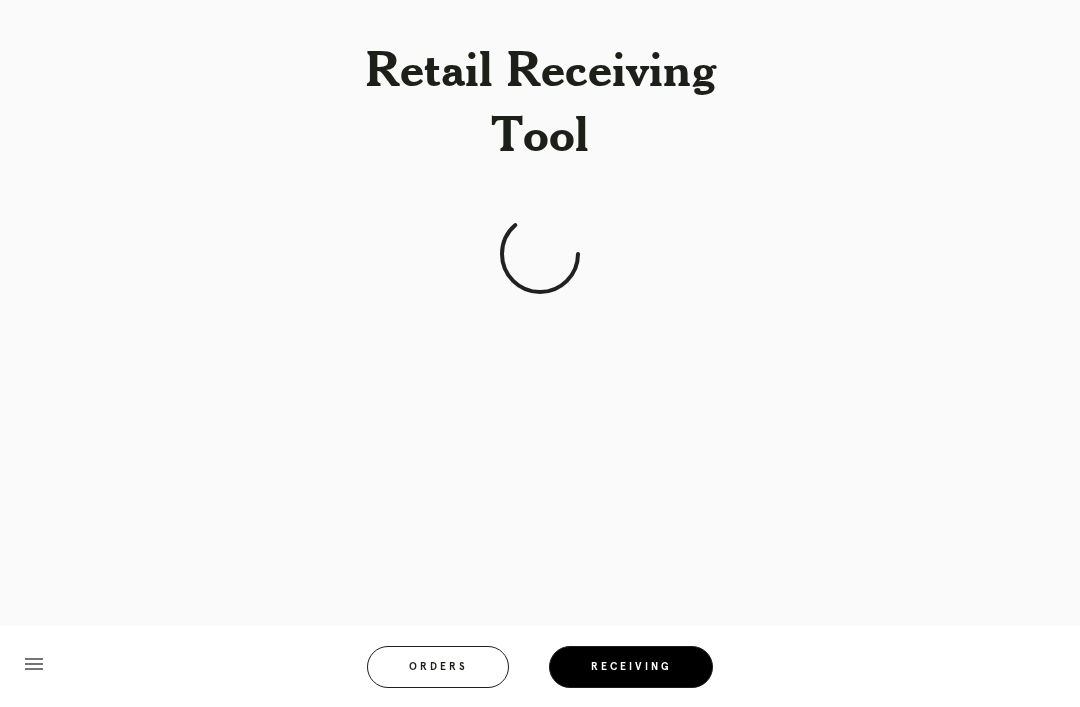 scroll, scrollTop: 64, scrollLeft: 0, axis: vertical 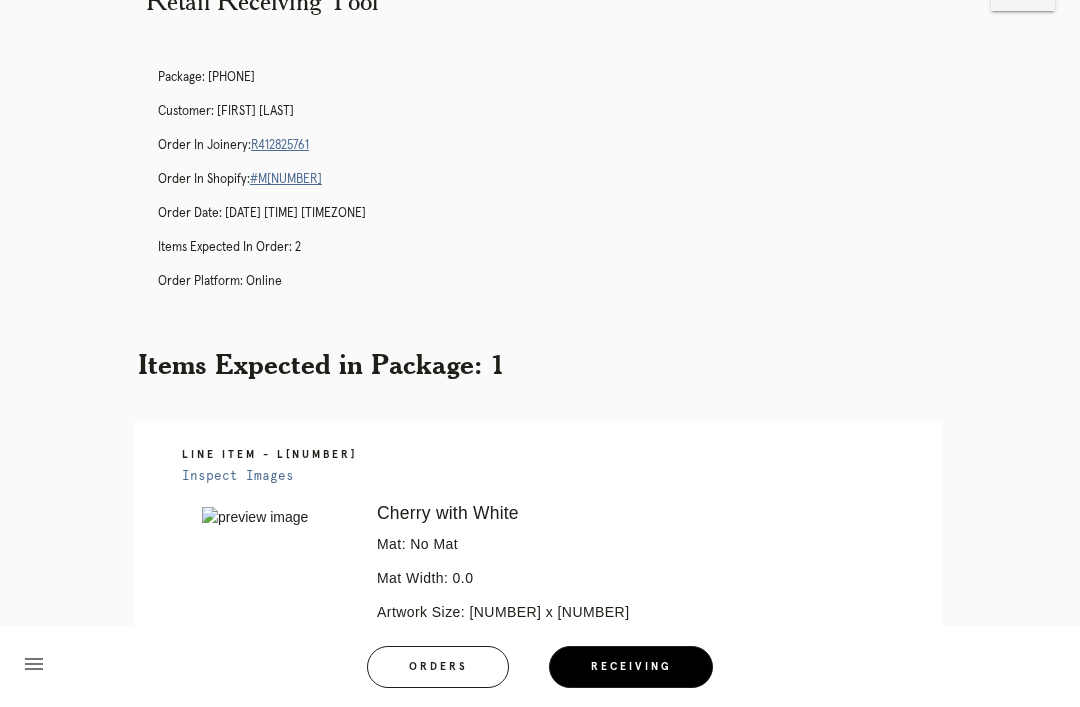 click on "Orders" at bounding box center (438, 667) 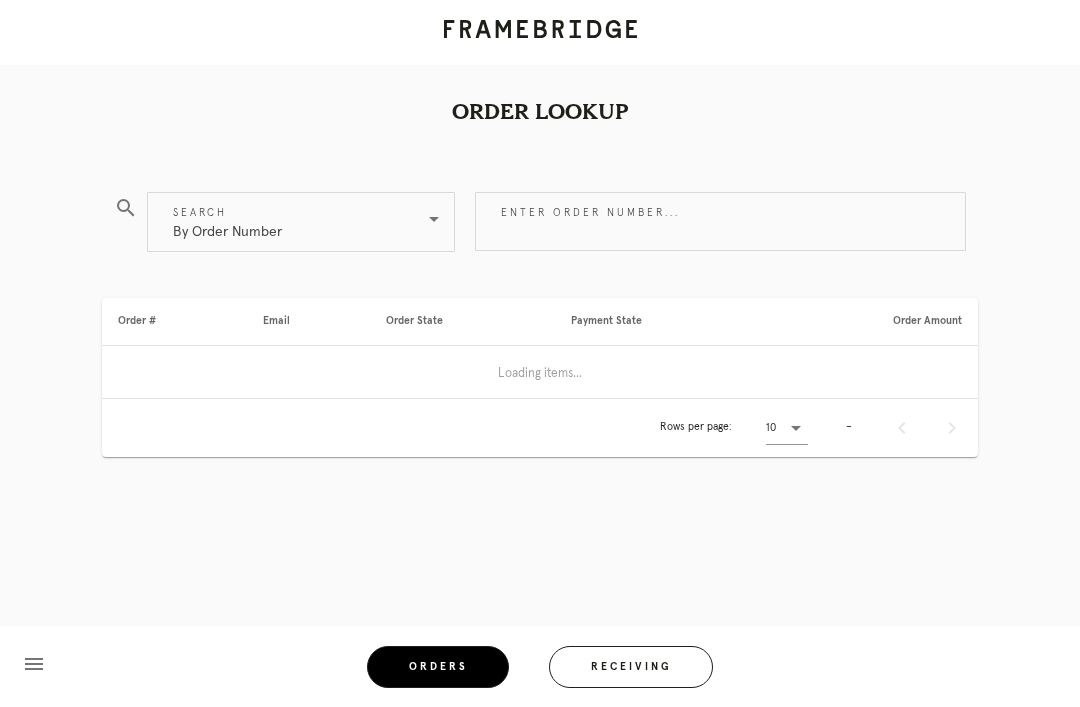 click on "Receiving" at bounding box center (631, 667) 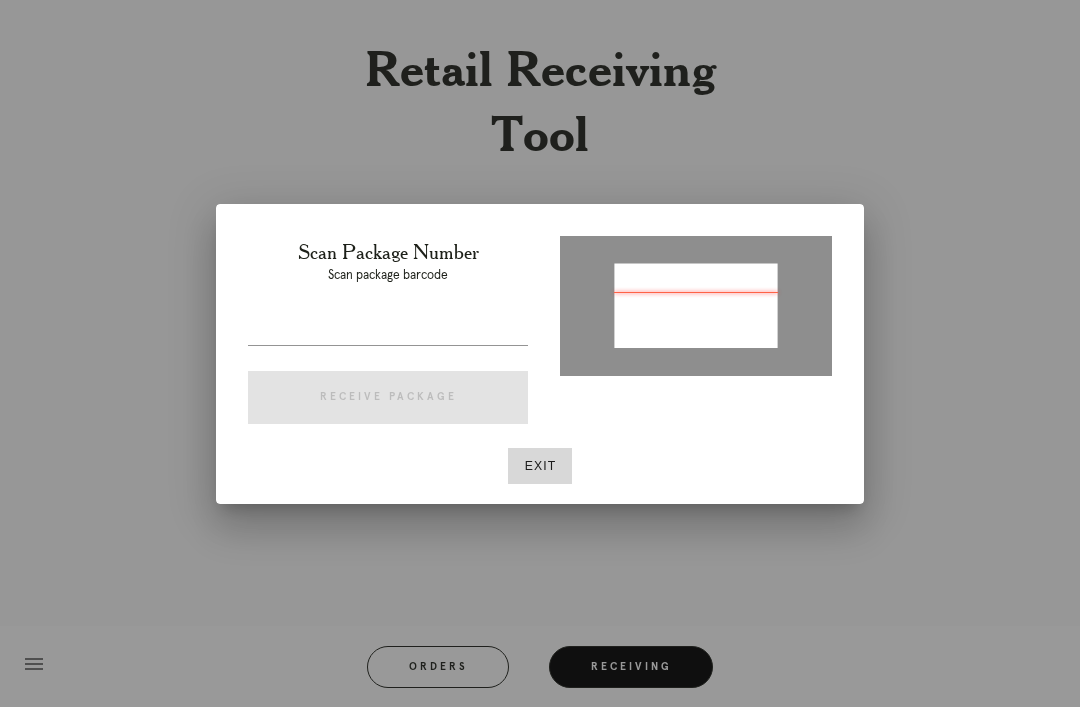 click at bounding box center (388, 329) 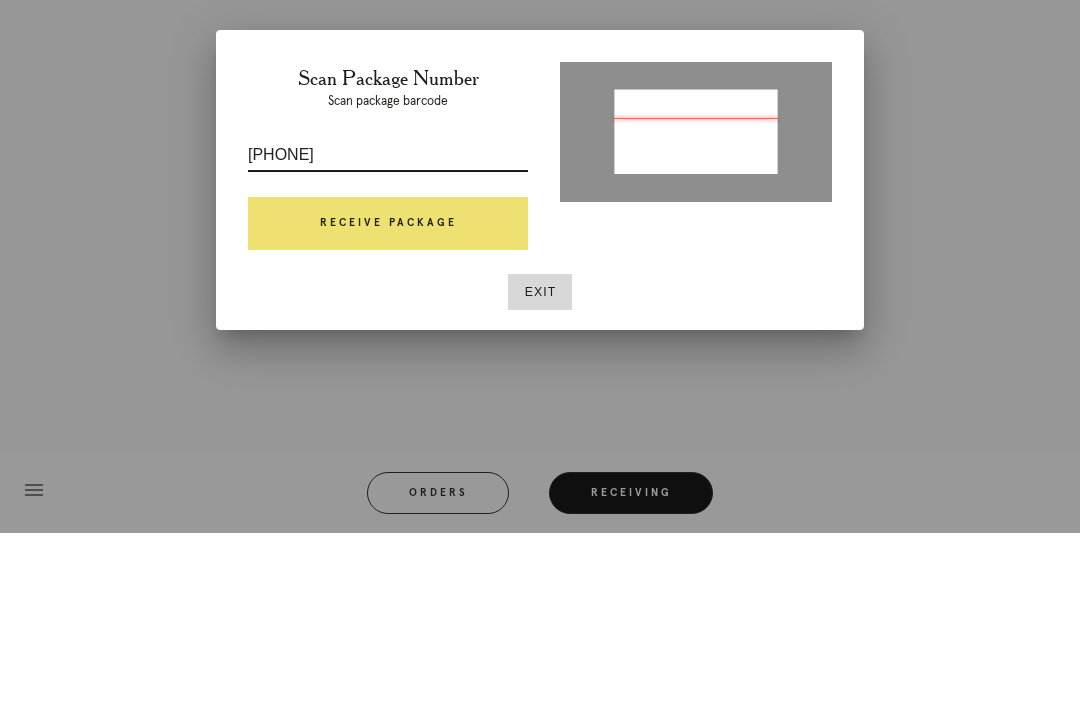 click on "1834703675401890419086" at bounding box center [388, 329] 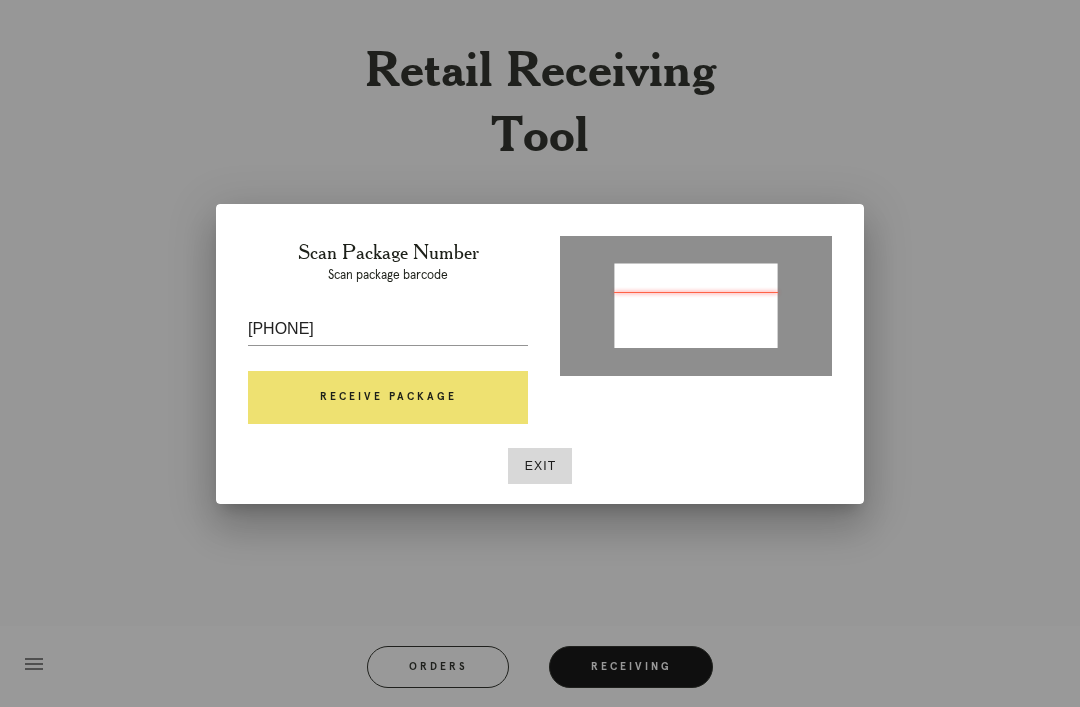 click on "1834703675401890419086" at bounding box center (388, 329) 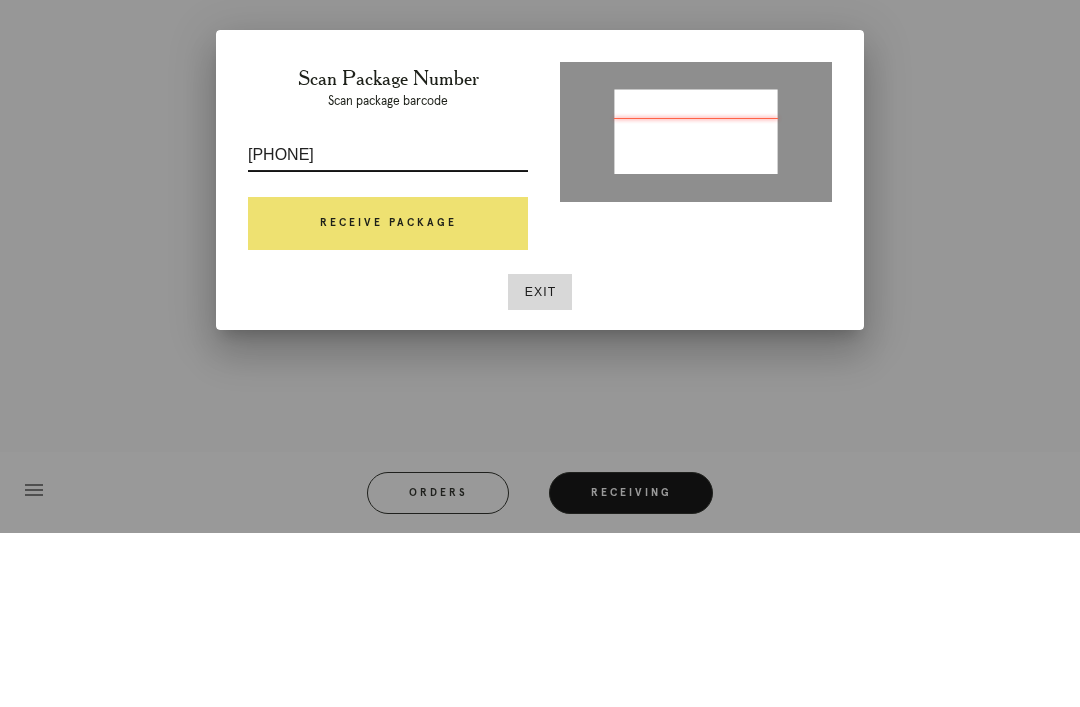 click on "1834703675401890419086" at bounding box center (388, 329) 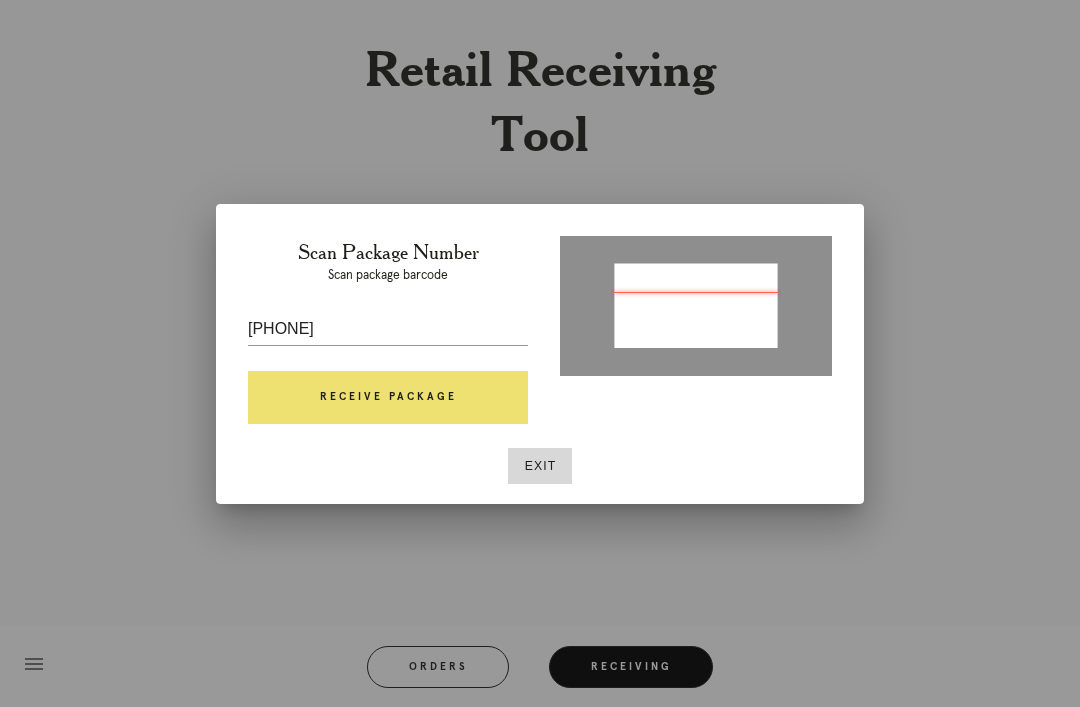 click on "1834703675401890419086" at bounding box center (388, 329) 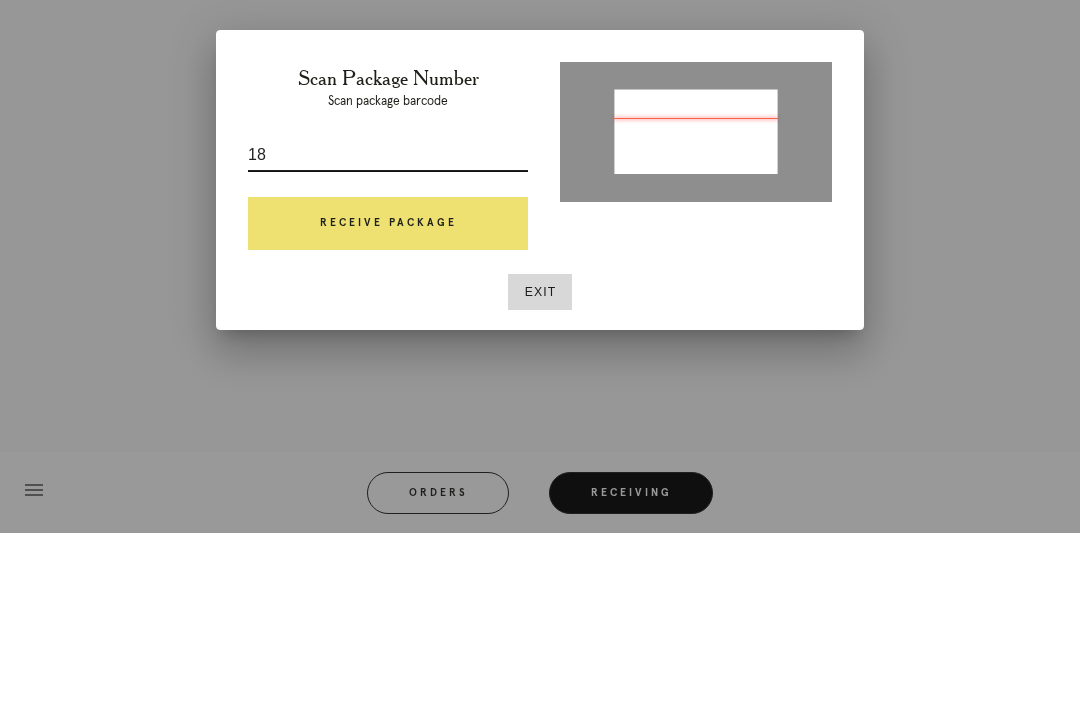 type on "1" 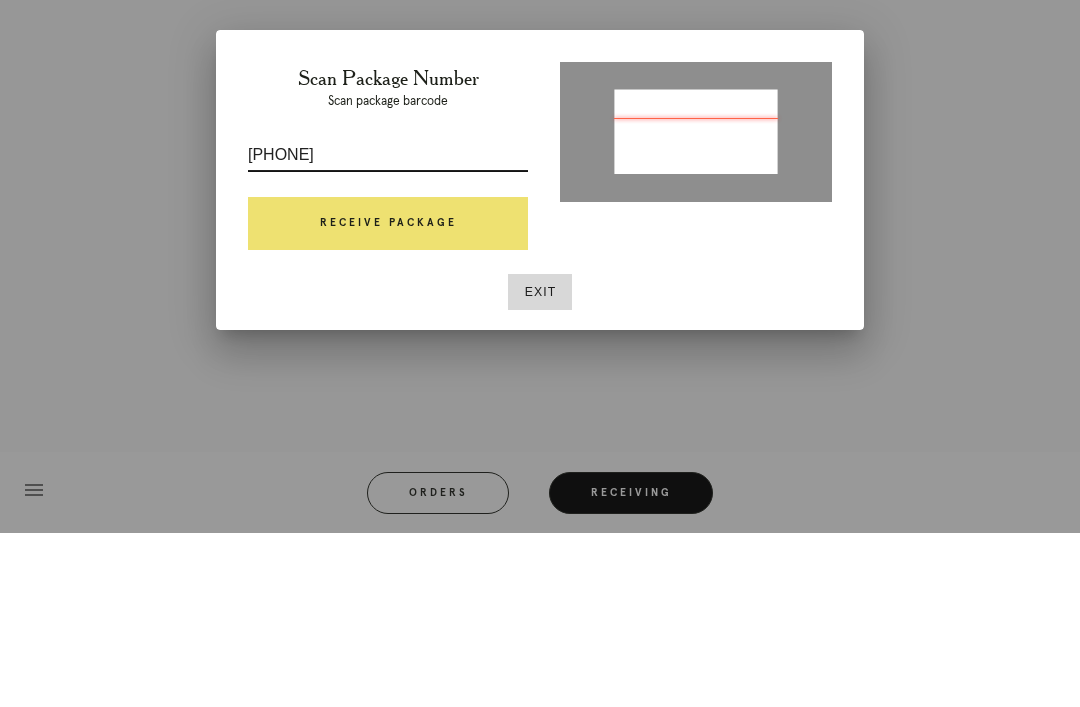 type on "2002824113940967488339904" 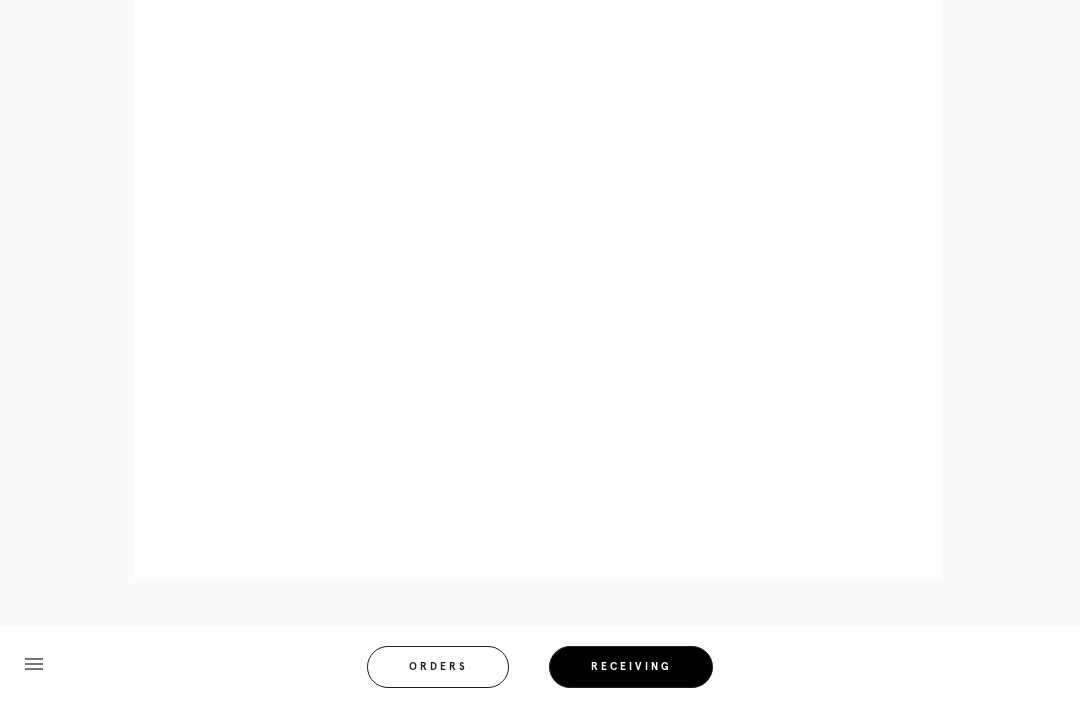 scroll, scrollTop: 1958, scrollLeft: 0, axis: vertical 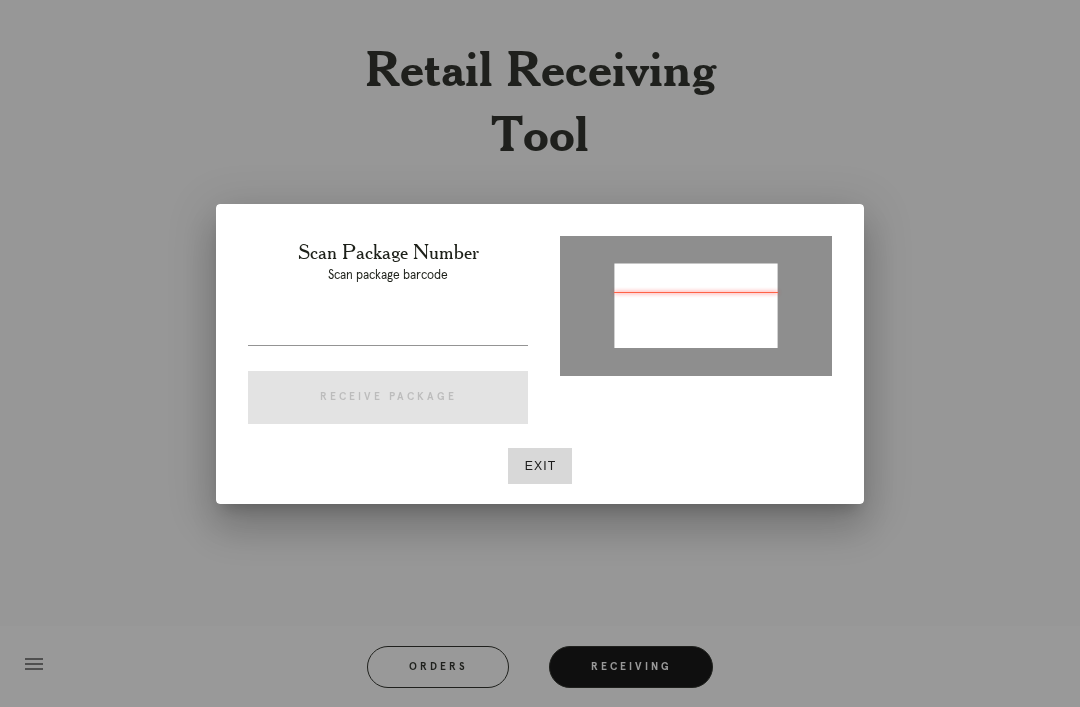 type on "P575064875400795" 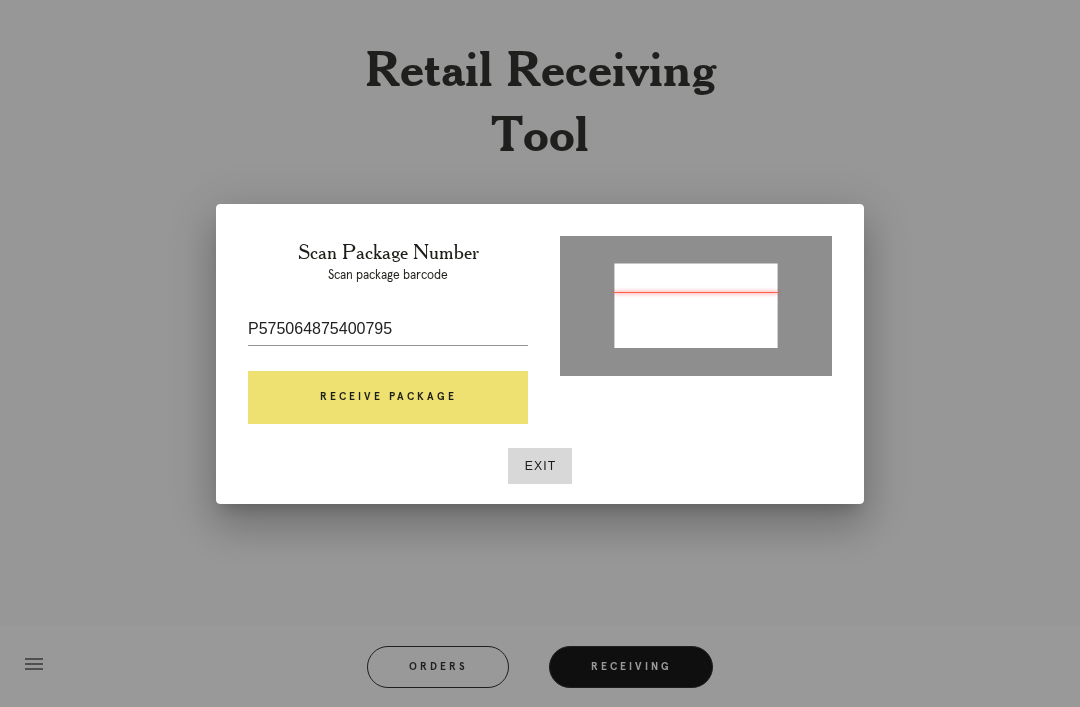 click on "Receive Package" at bounding box center [388, 398] 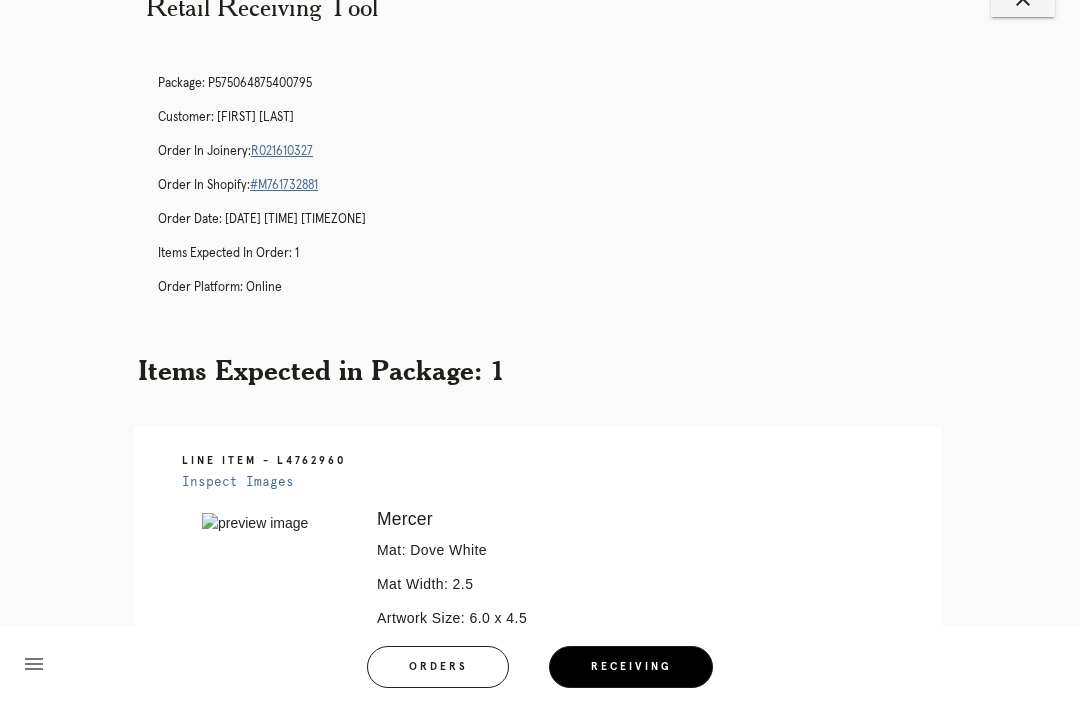scroll, scrollTop: 37, scrollLeft: 0, axis: vertical 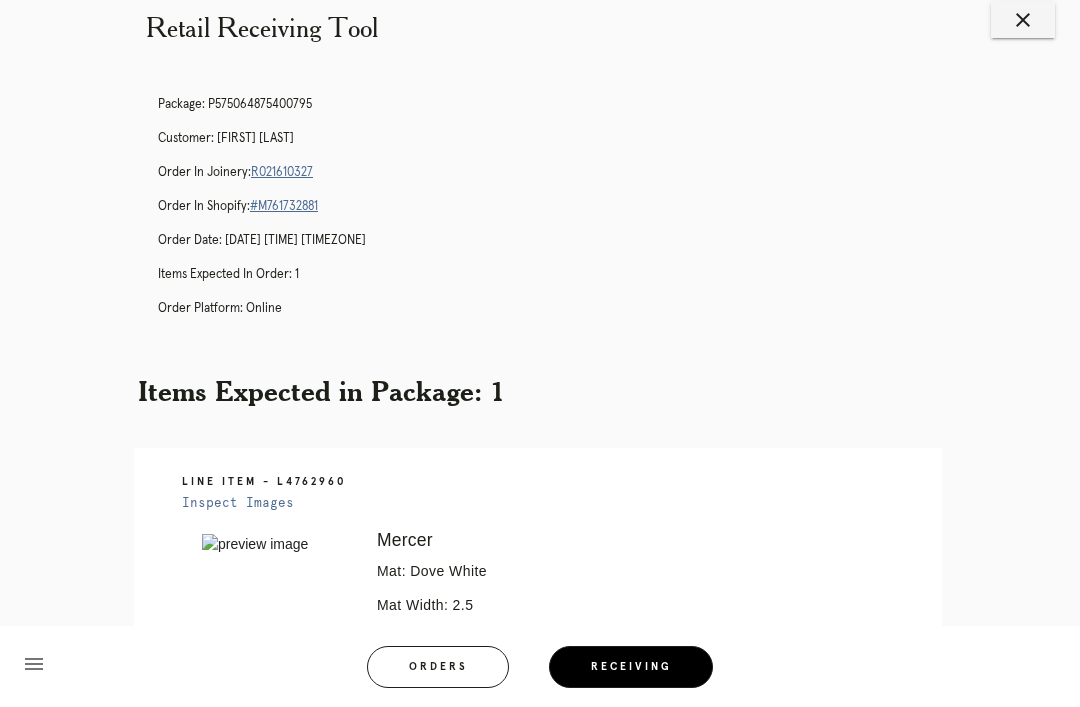 click on "Package: P575064875400795   Customer: Jill Bazelon
Order in Joinery:
R021610327
Order in Shopify:
#M761732881
Order Date:
07/15/2025  2:48 PM EDT
Items Expected in Order: 1   Order Platform: online" at bounding box center [560, 215] 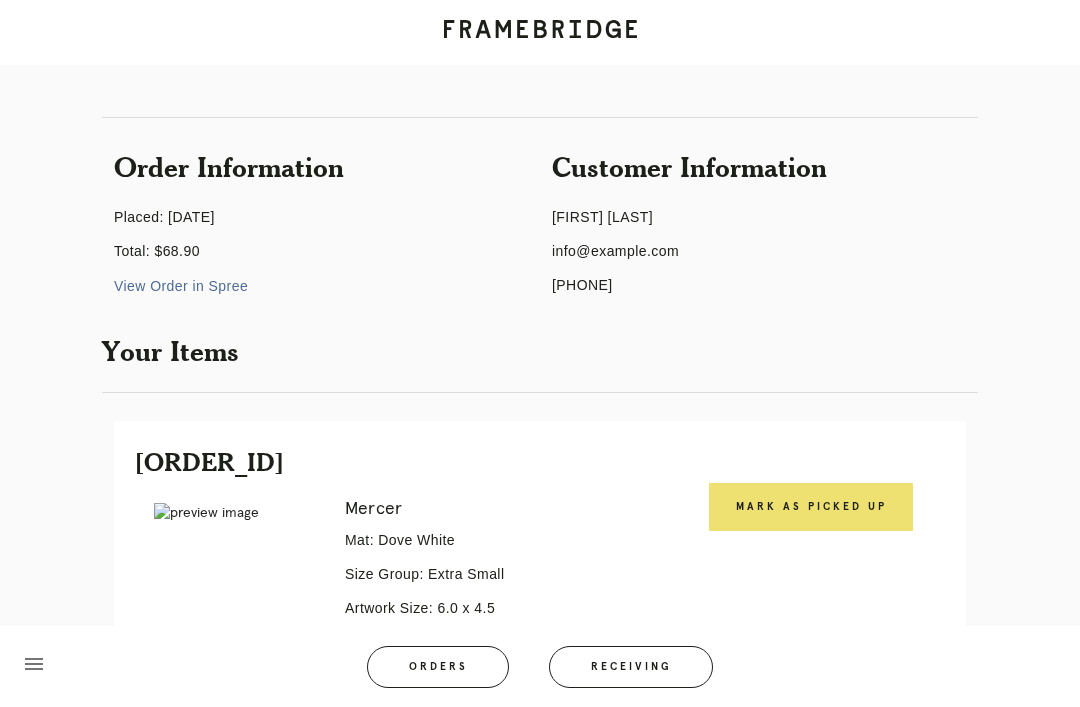 scroll, scrollTop: 137, scrollLeft: 0, axis: vertical 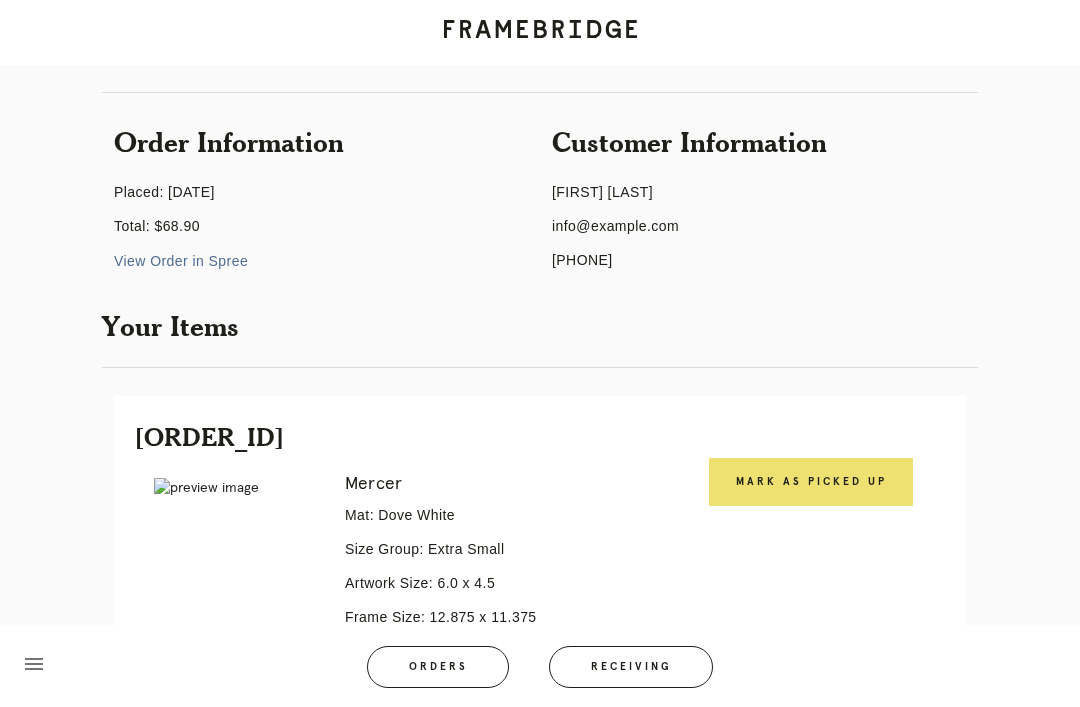 click on "Mark as Picked Up" at bounding box center [811, 482] 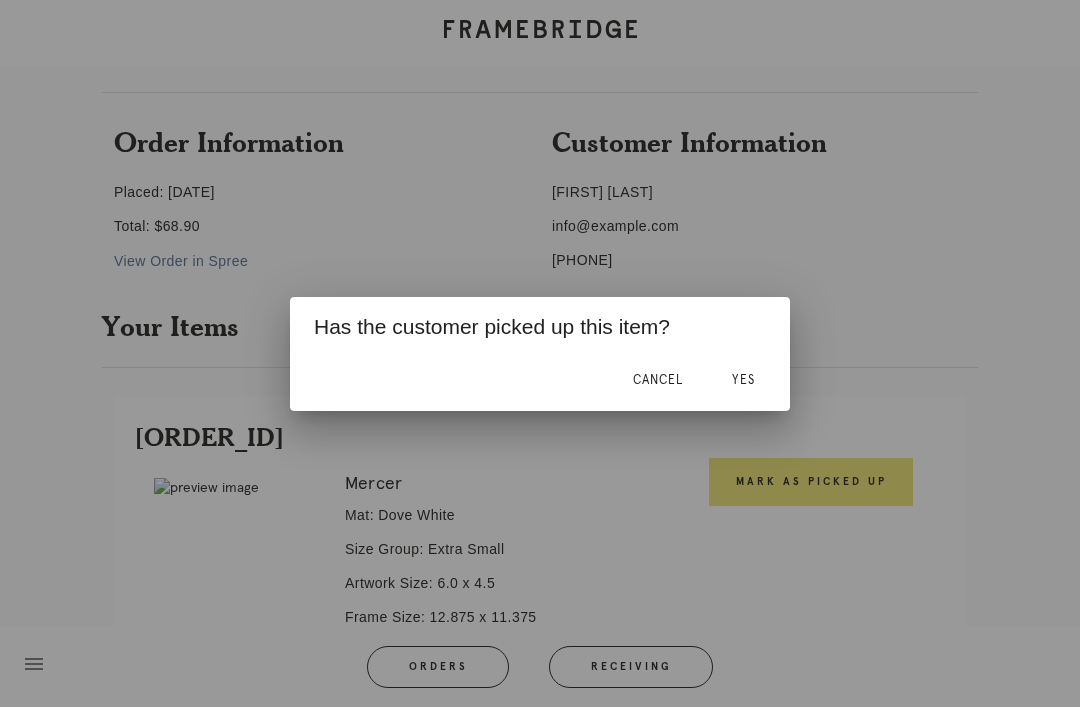click on "Yes" at bounding box center [743, 380] 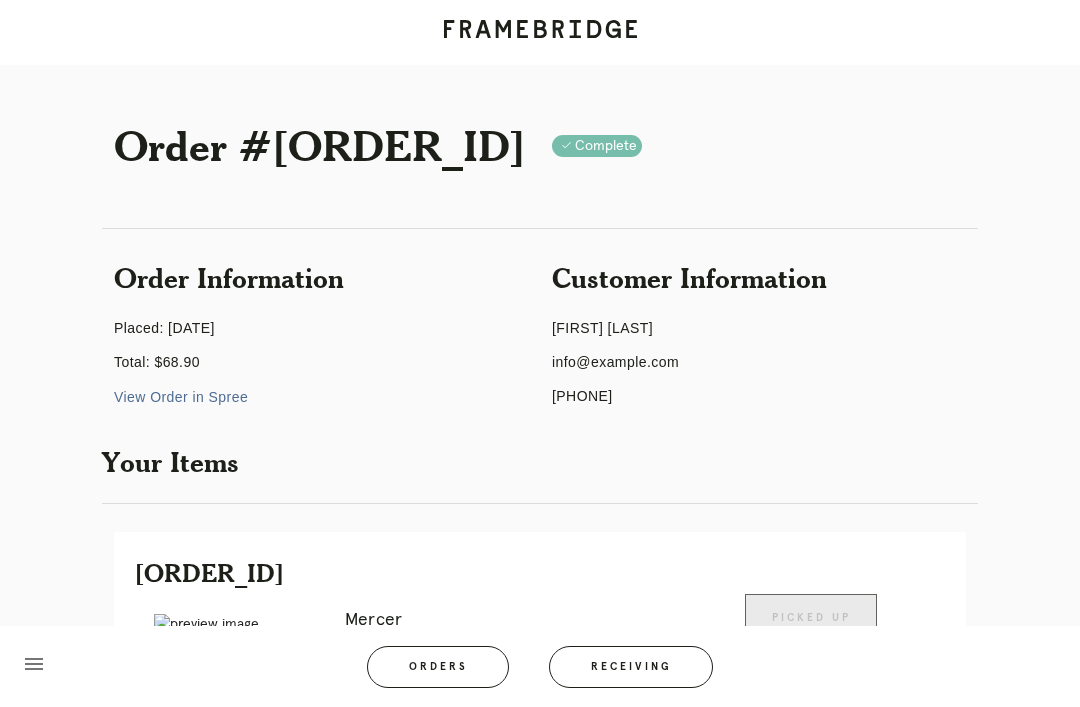 scroll, scrollTop: 0, scrollLeft: 0, axis: both 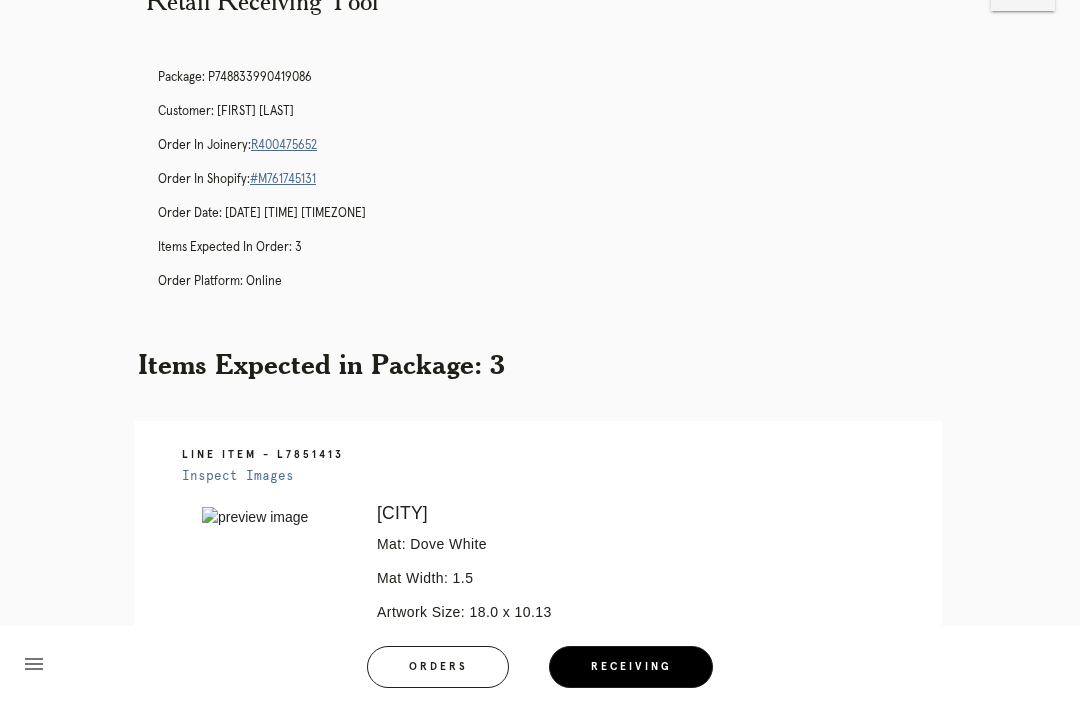 click on "Package: P748833990419086   Customer: Zachariah Istvan
Order in Joinery:
R400475652
Order in Shopify:
#M761745131
Order Date:
08/03/2025 12:04 AM EDT
Items Expected in Order: 3   Order Platform: online" at bounding box center (560, 188) 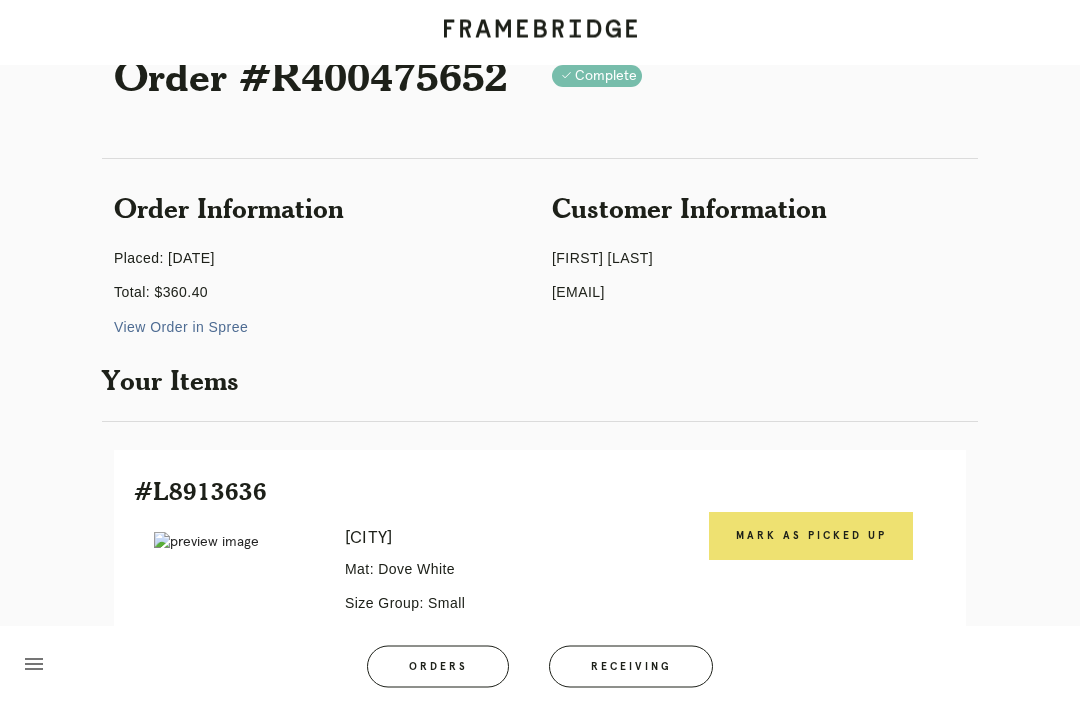 scroll, scrollTop: 77, scrollLeft: 0, axis: vertical 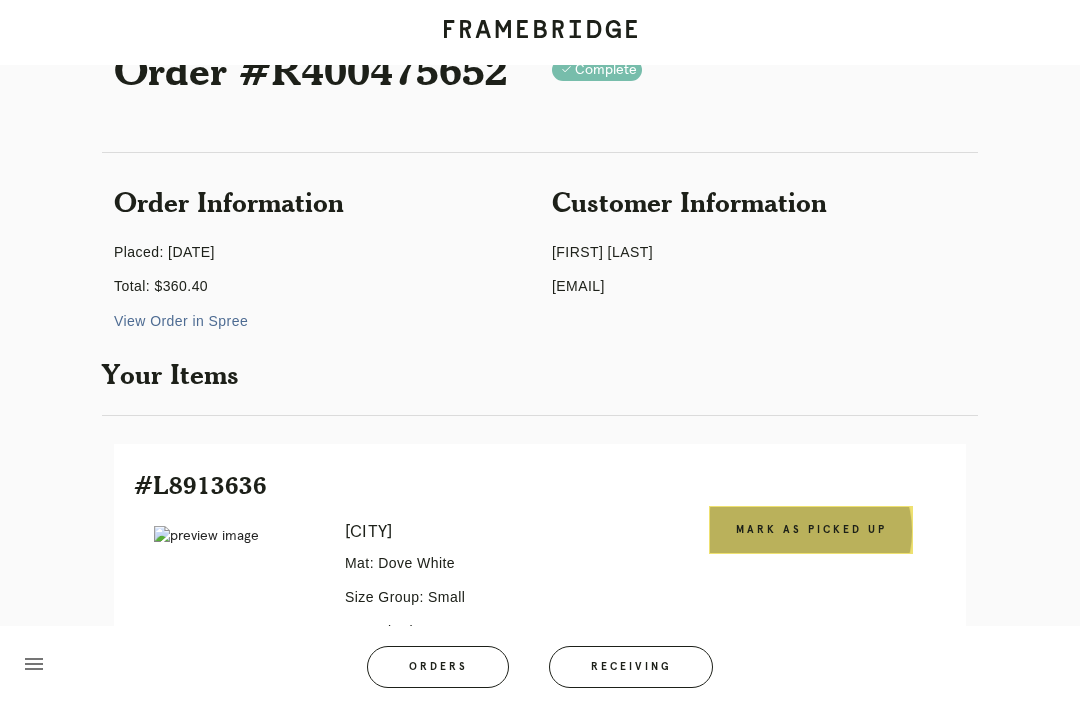 click on "Mark as Picked Up" at bounding box center (811, 530) 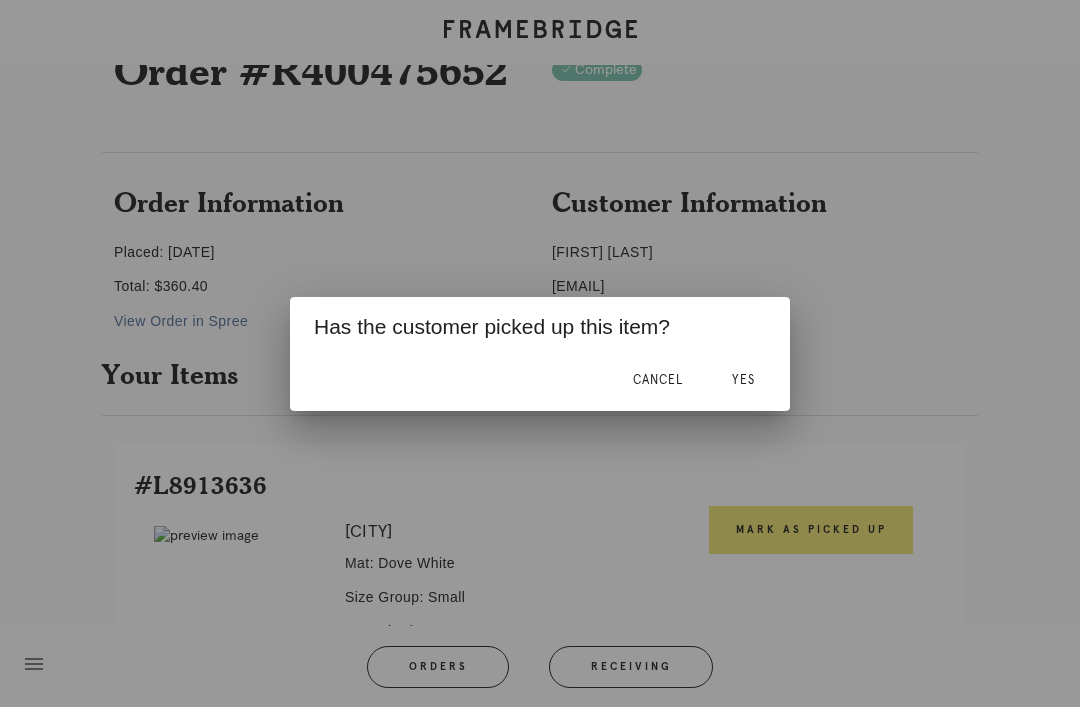 click on "Yes" at bounding box center [743, 381] 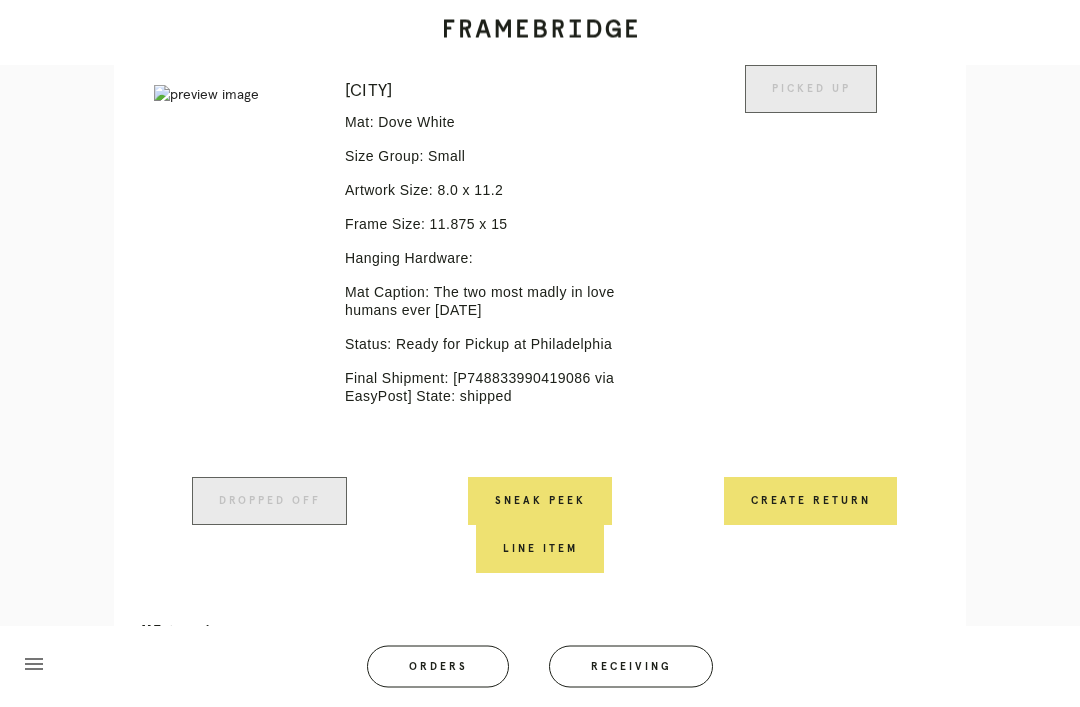 scroll, scrollTop: 573, scrollLeft: 0, axis: vertical 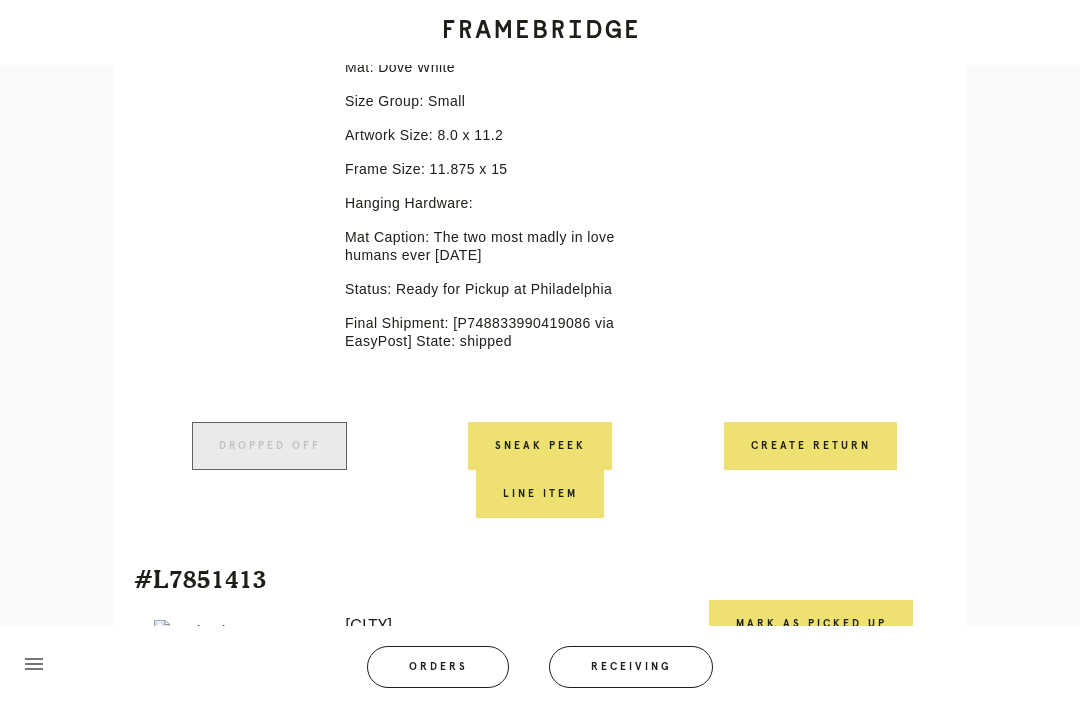 click on "Mark as Picked Up" at bounding box center (811, 624) 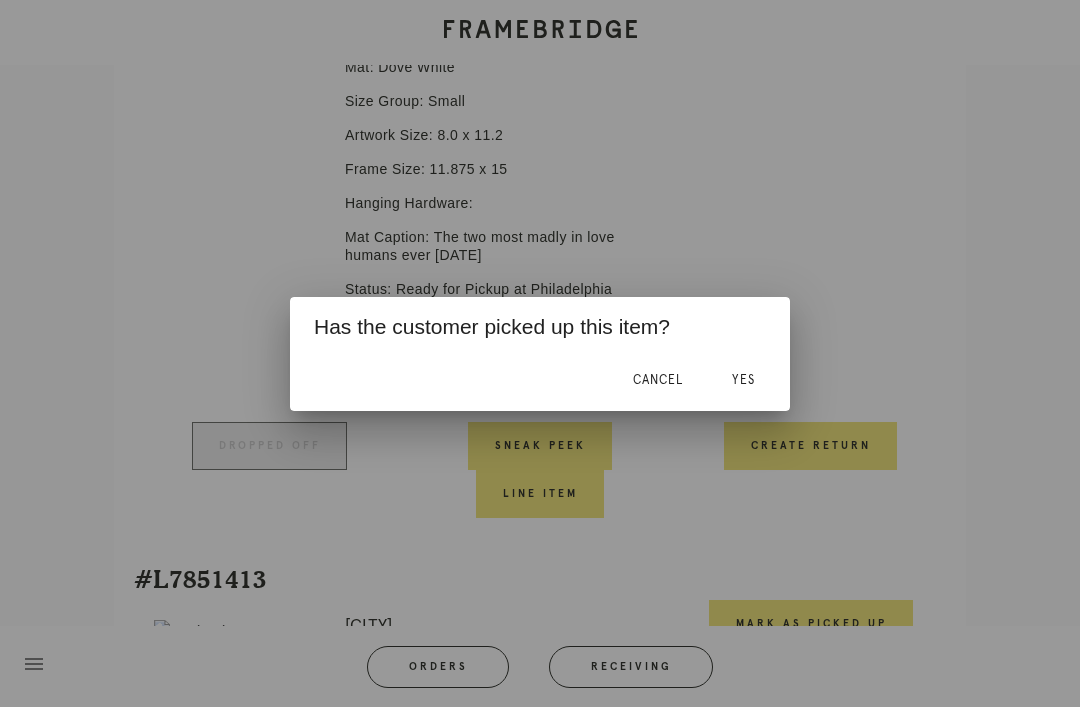 click on "Yes" at bounding box center [743, 381] 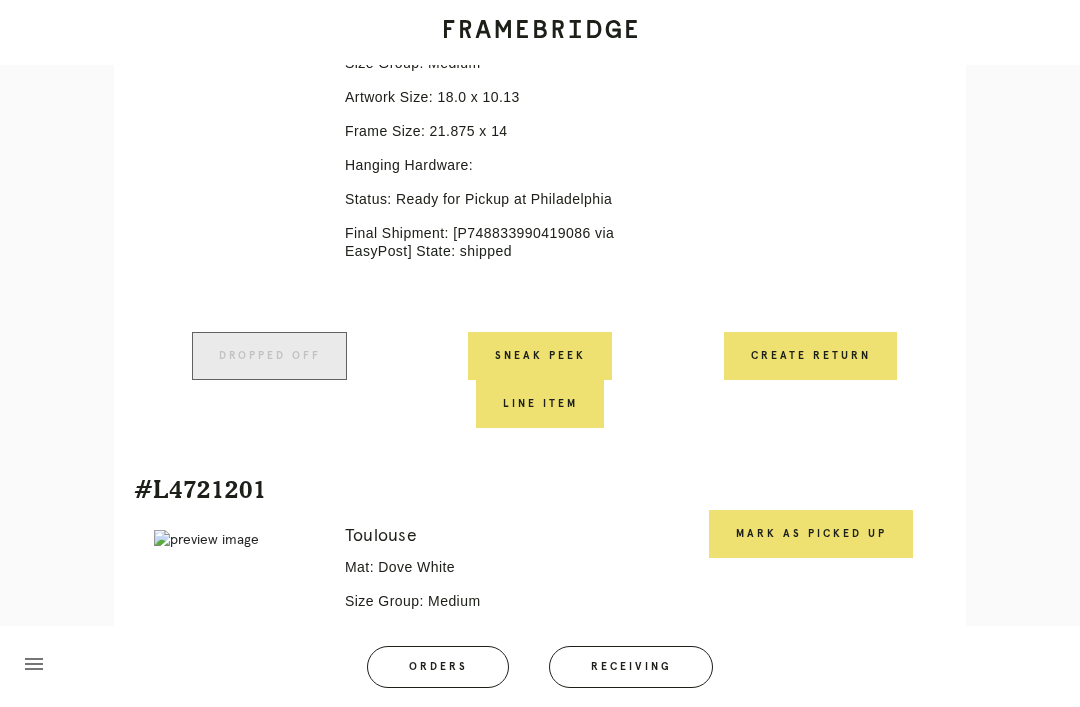 scroll, scrollTop: 1202, scrollLeft: 0, axis: vertical 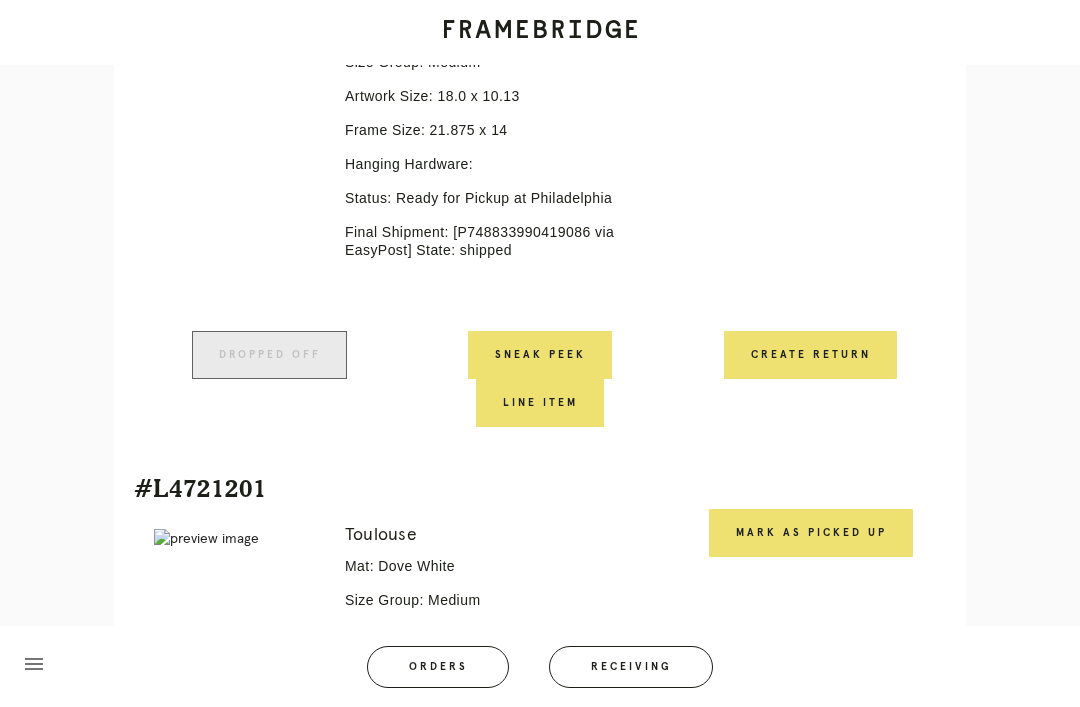 click on "Mark as Picked Up" at bounding box center (811, 533) 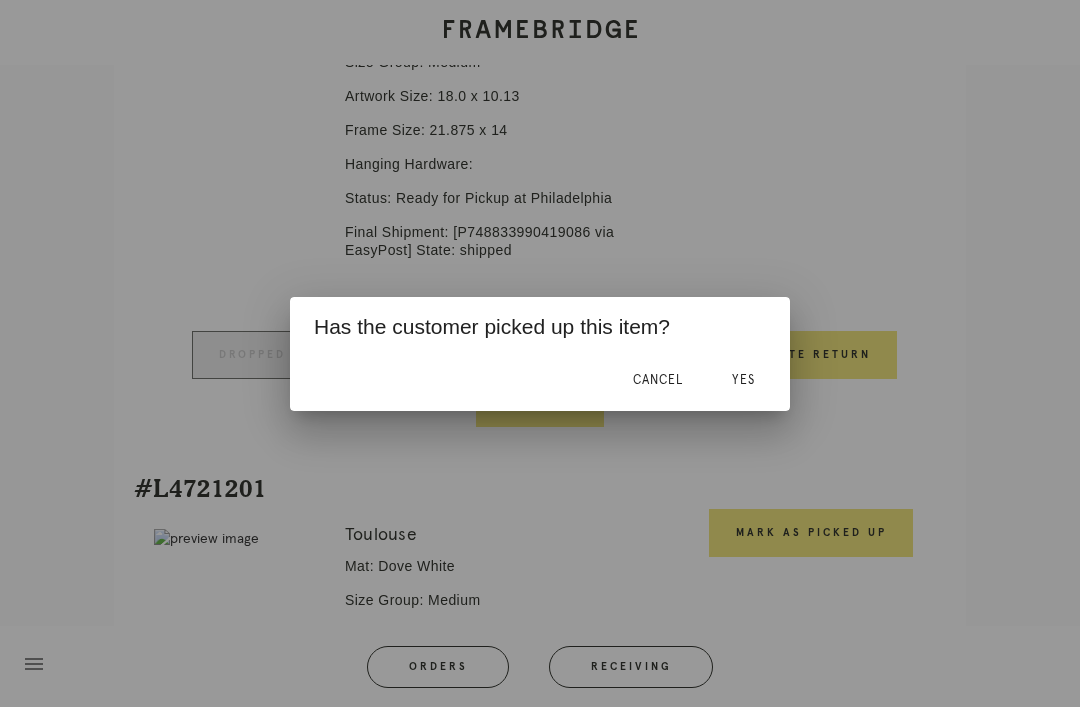 click on "Yes" at bounding box center (743, 380) 